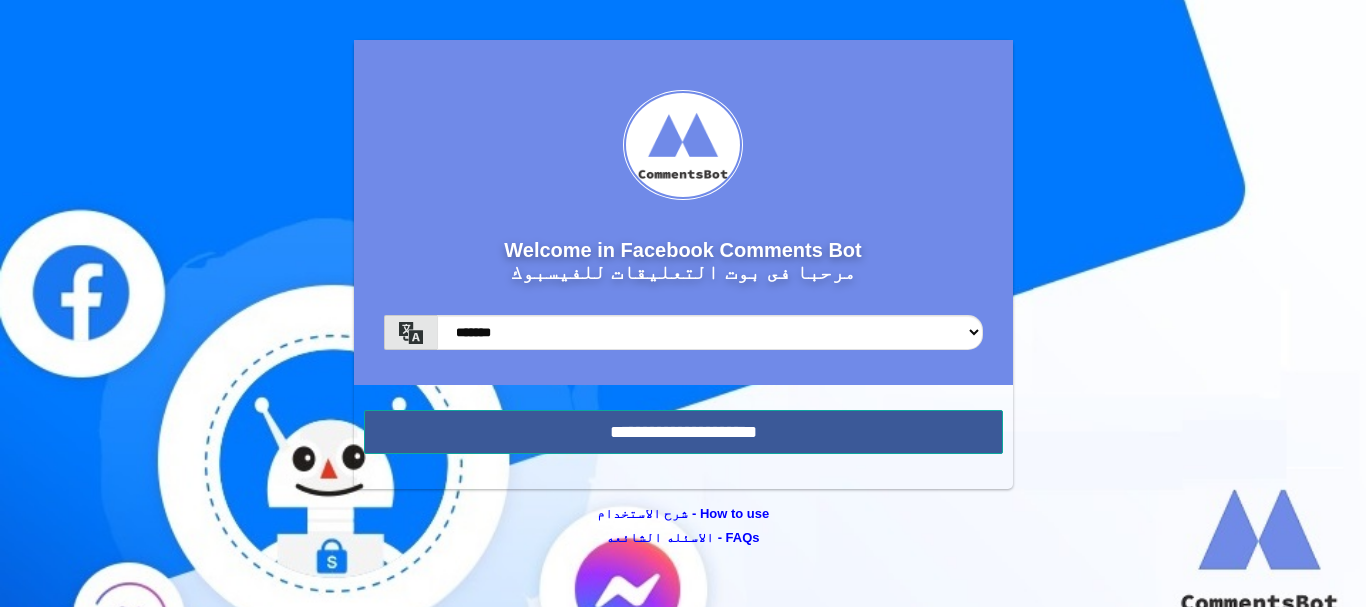 scroll, scrollTop: 0, scrollLeft: 0, axis: both 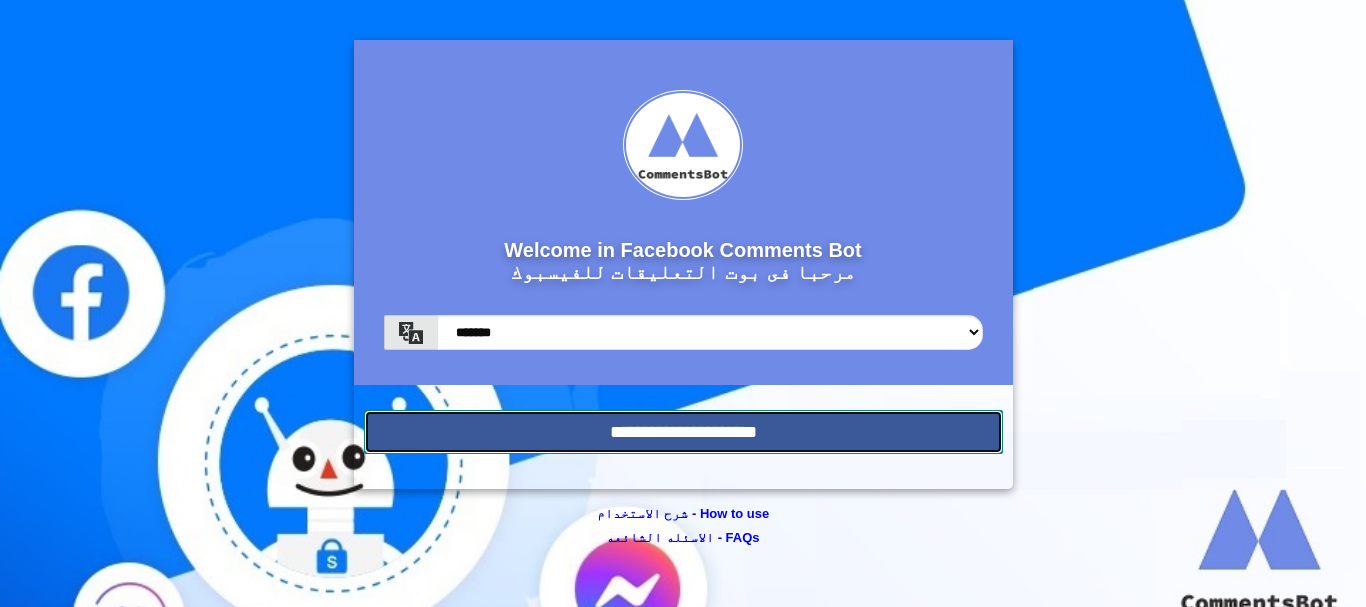click on "**********" at bounding box center (683, 432) 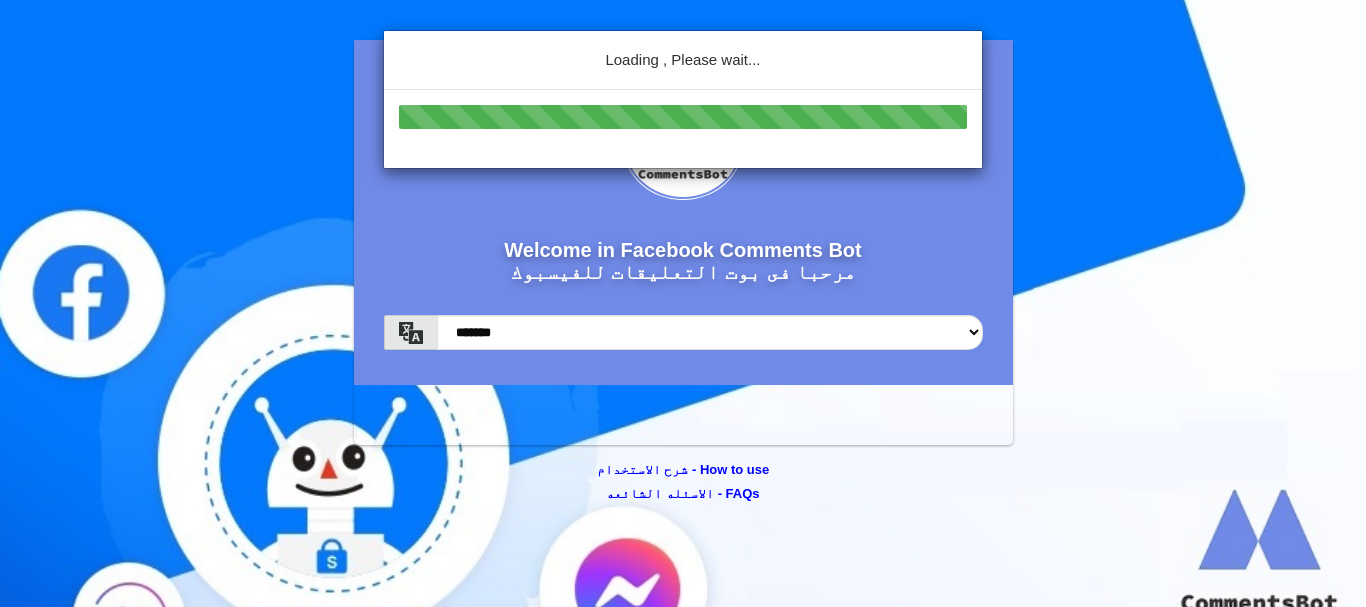 scroll, scrollTop: 0, scrollLeft: 0, axis: both 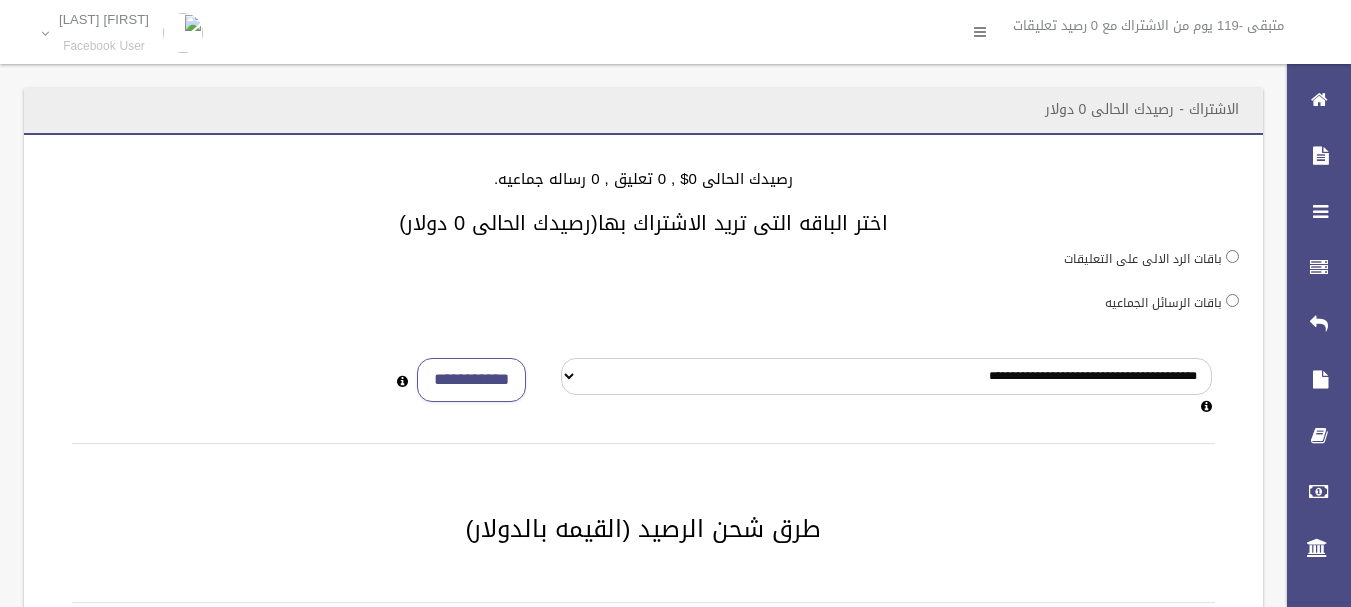 click on "باقات الرسائل الجماعيه" at bounding box center (1163, 303) 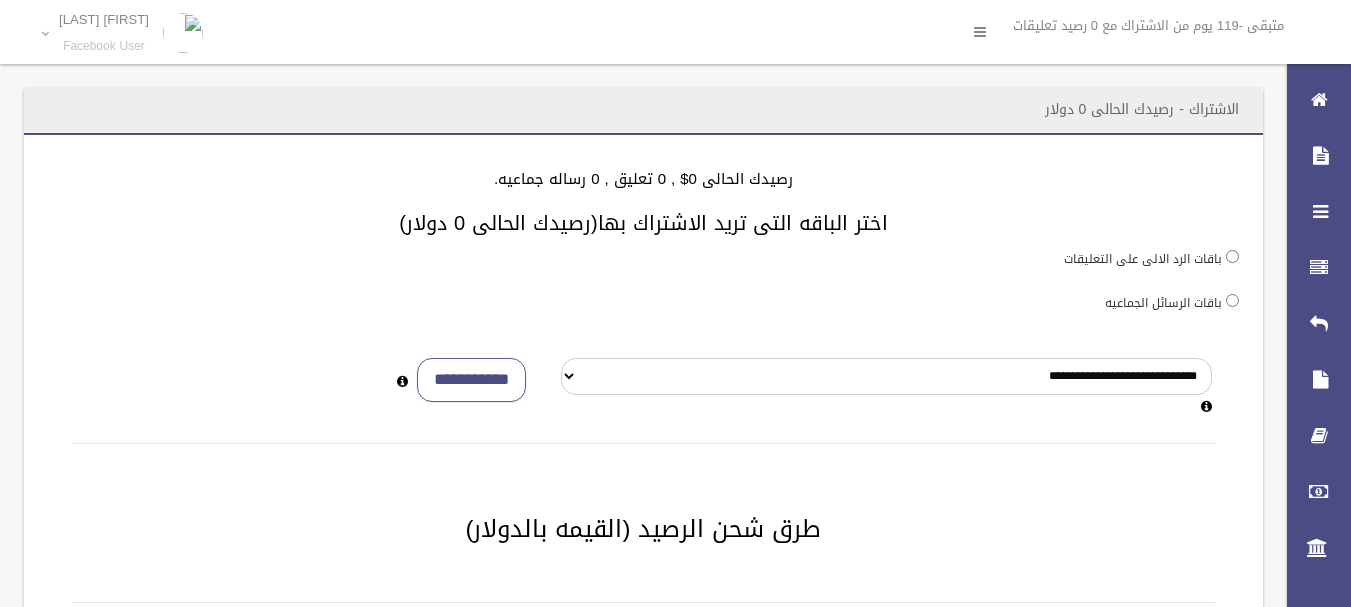 click on "**********" at bounding box center [643, 413] 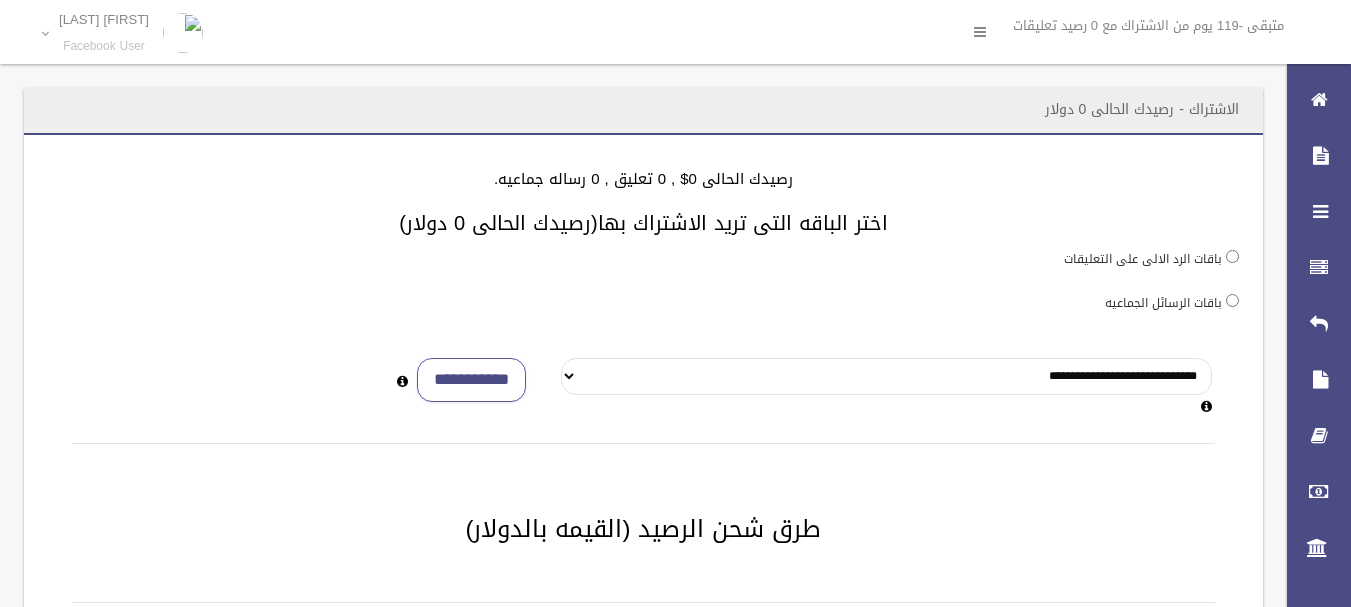 click on "**********" at bounding box center (886, 376) 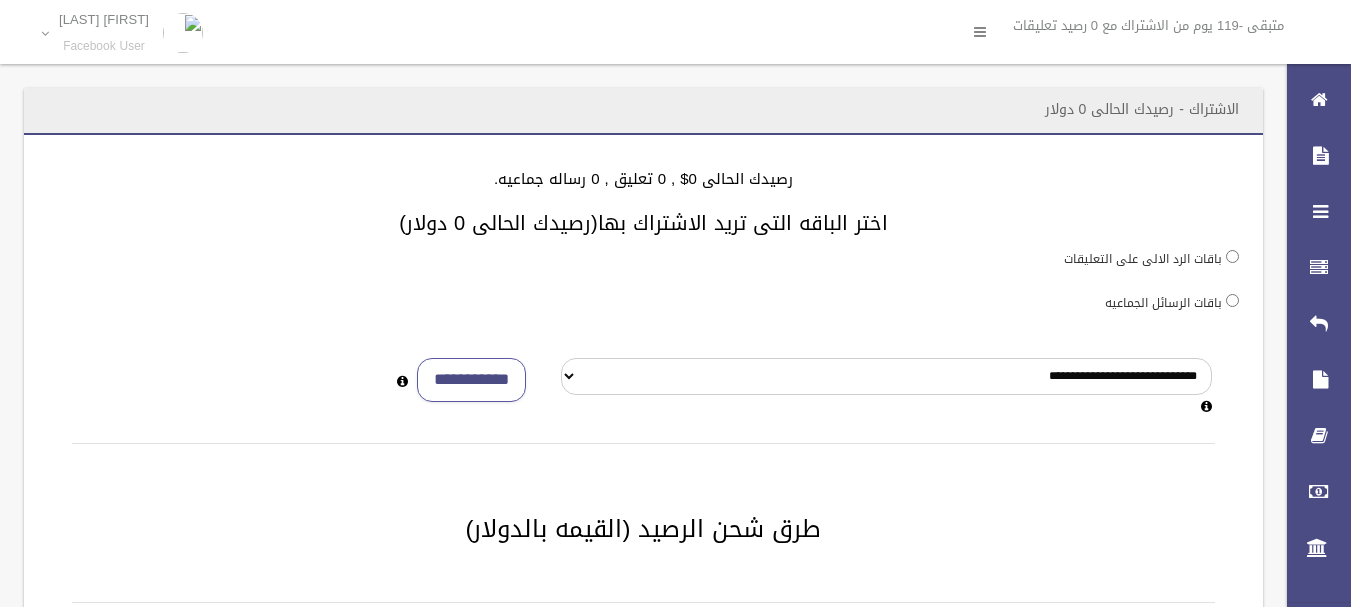 click on "**********" at bounding box center (643, 638) 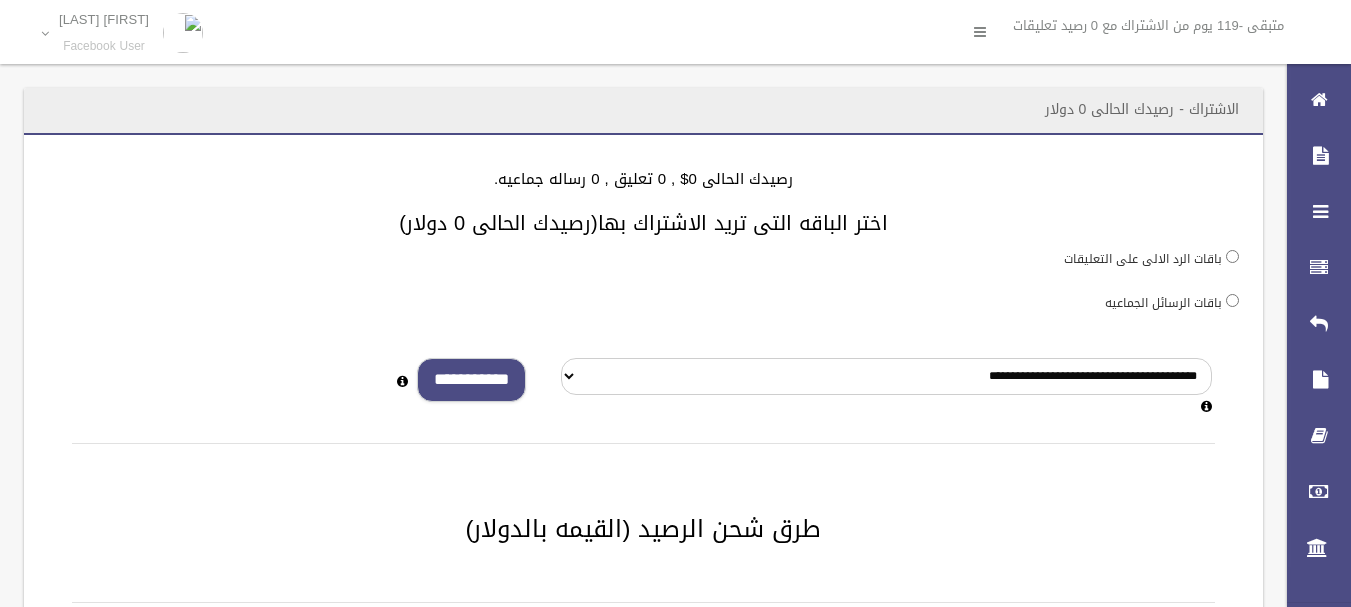 click on "**********" at bounding box center [471, 380] 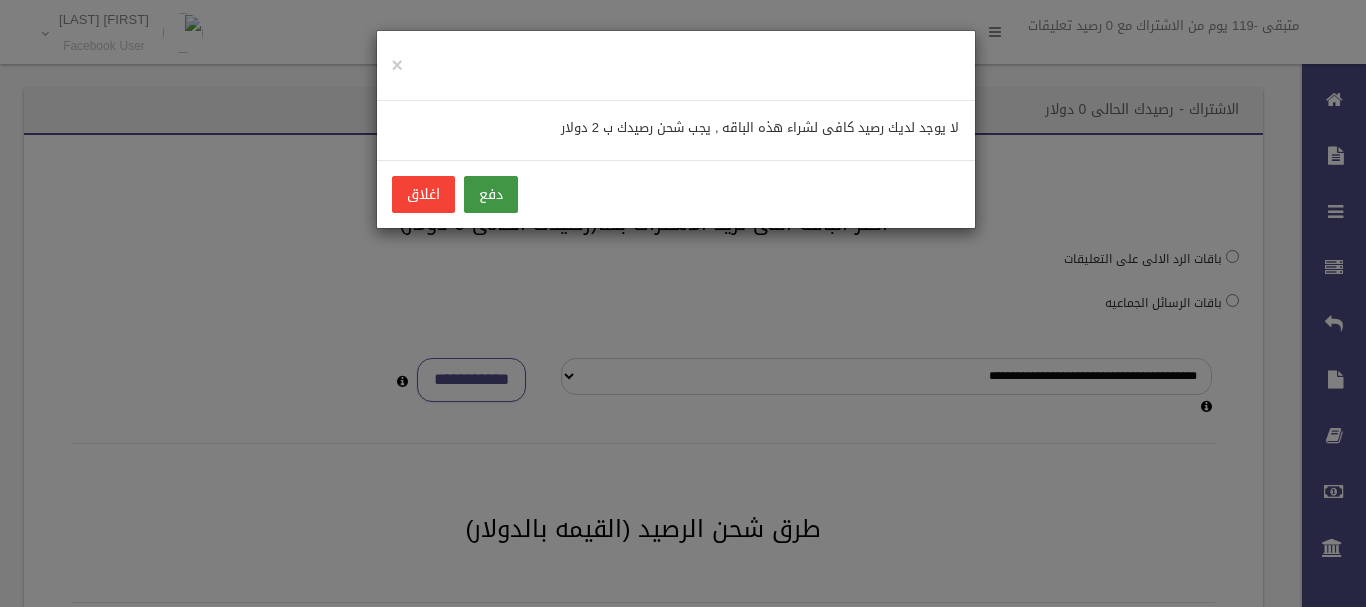 click on "دفع" at bounding box center (491, 194) 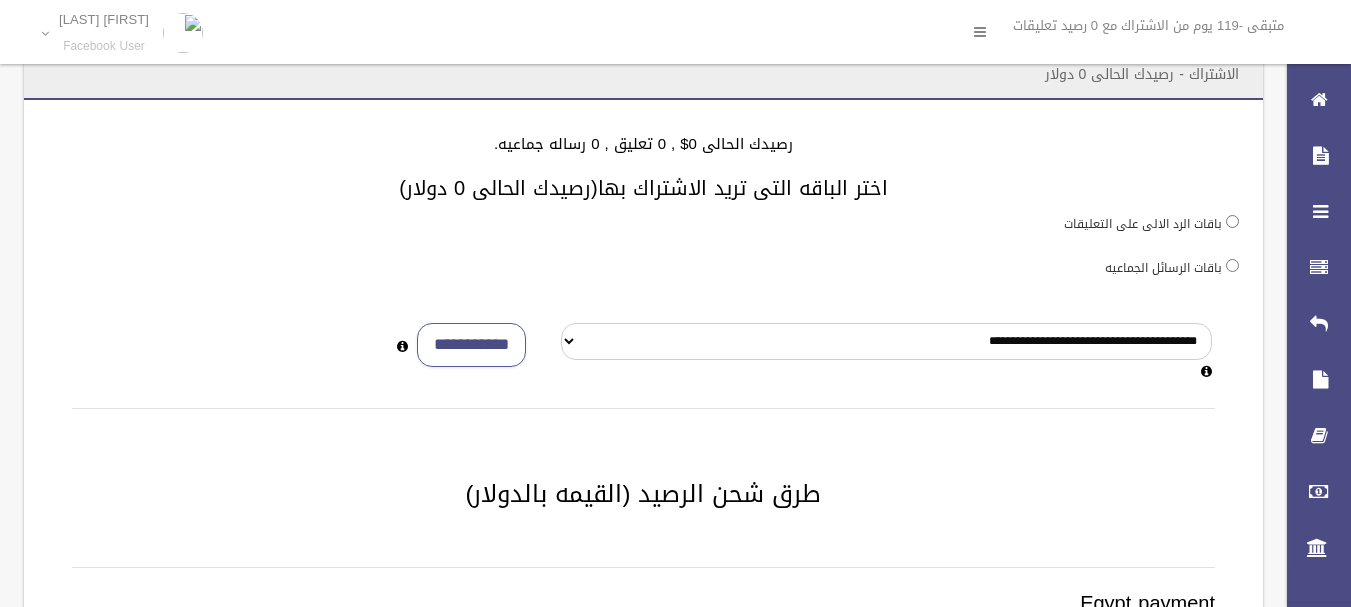 scroll, scrollTop: 6, scrollLeft: 0, axis: vertical 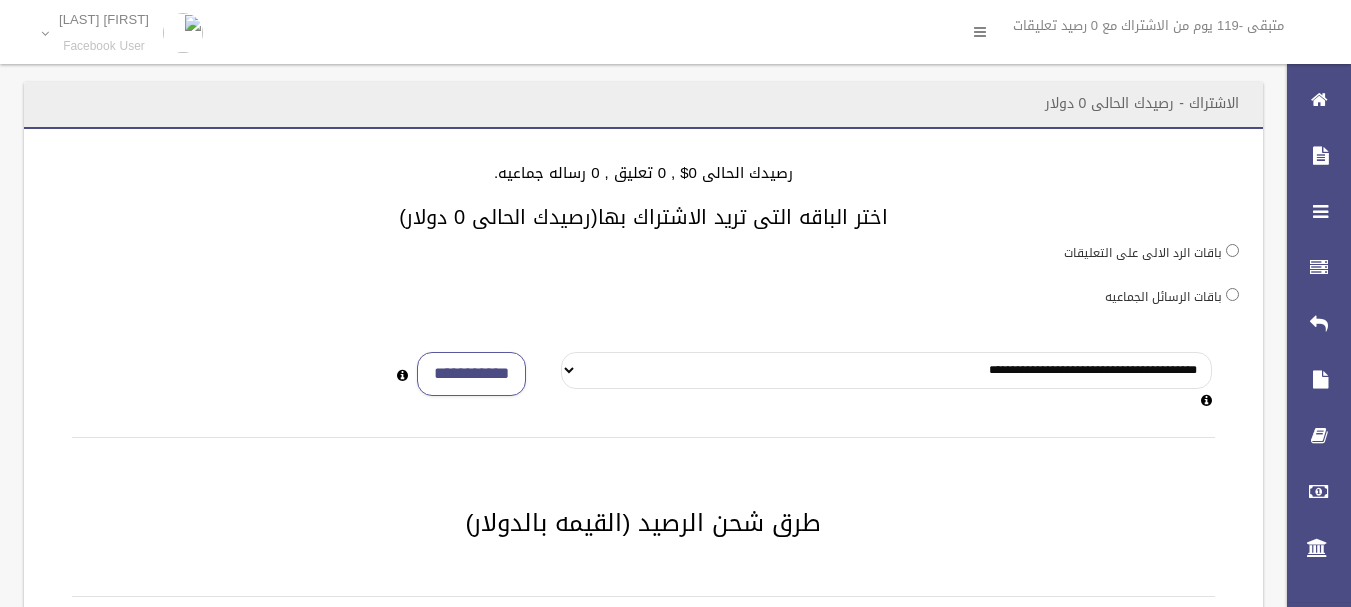 click on "**********" at bounding box center [886, 370] 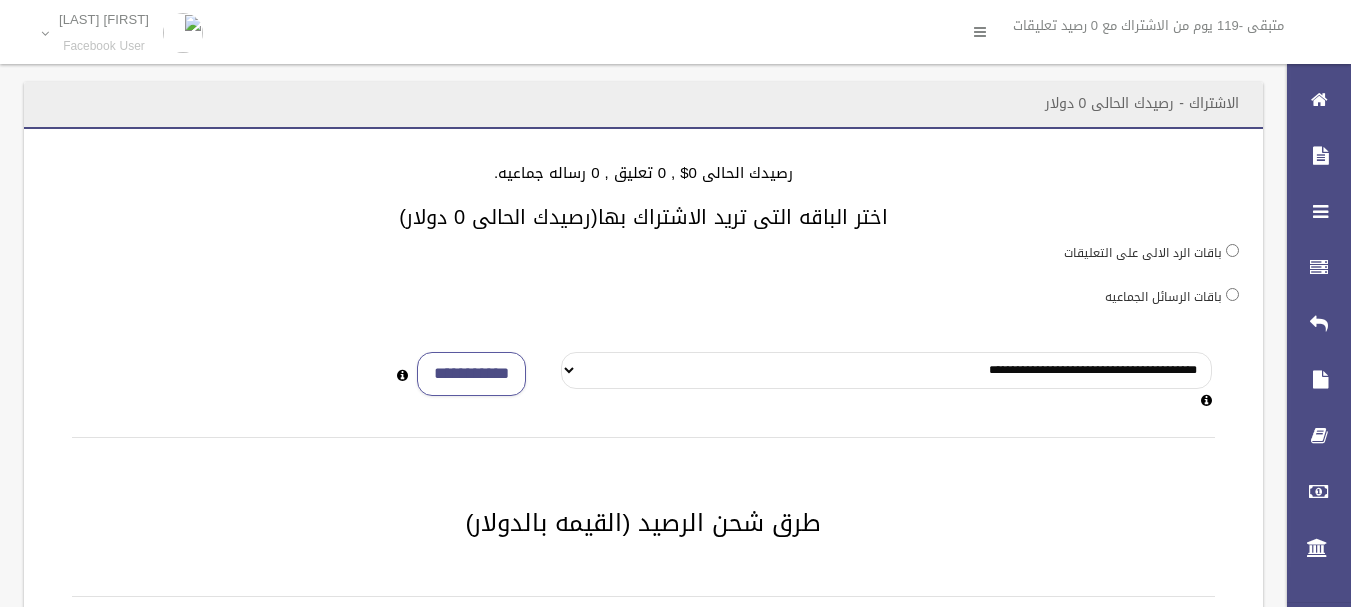 select on "*" 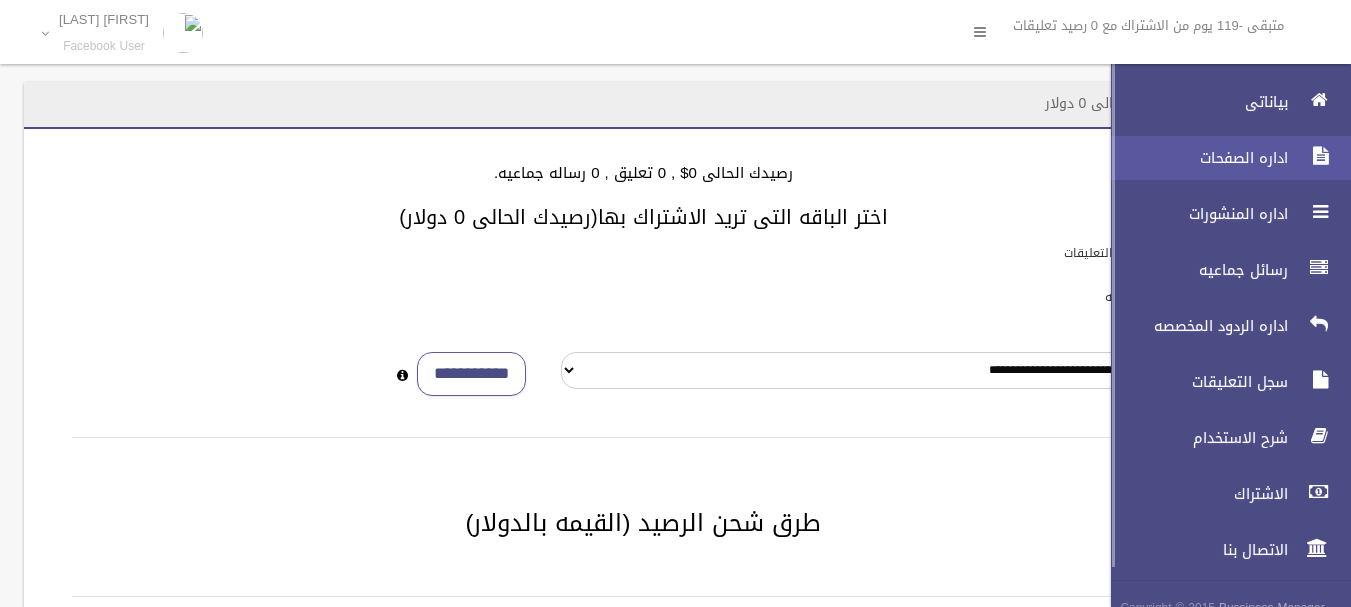 click on "اداره الصفحات" at bounding box center (1194, 158) 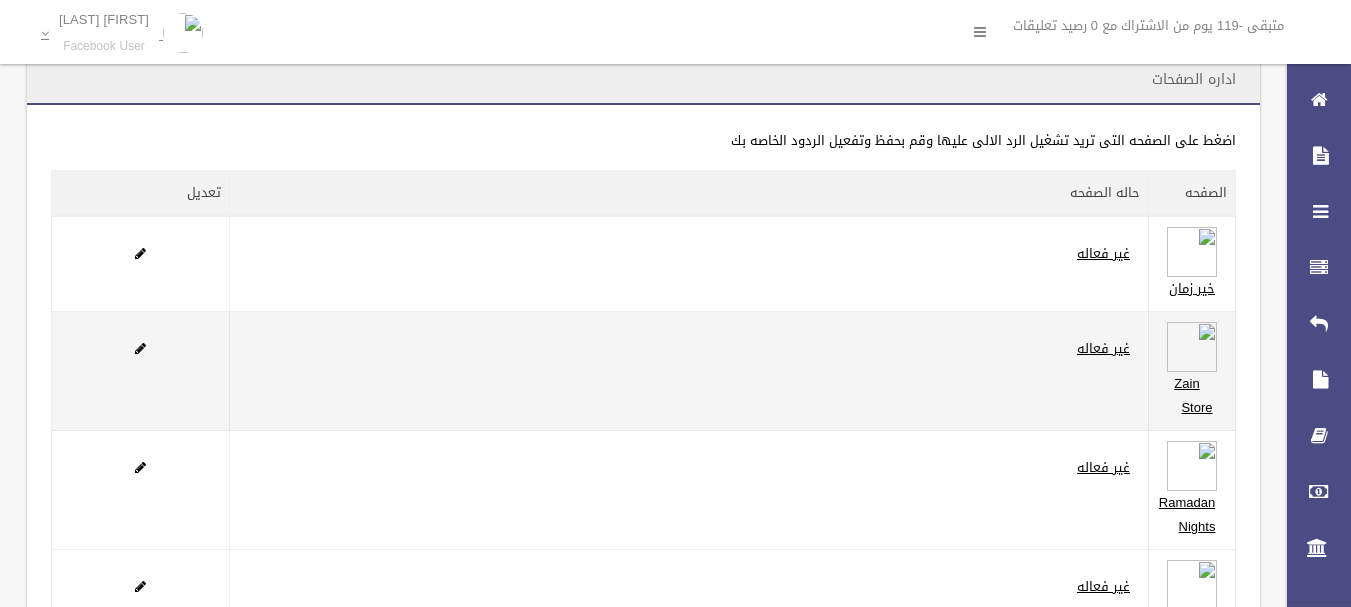 scroll, scrollTop: 0, scrollLeft: 0, axis: both 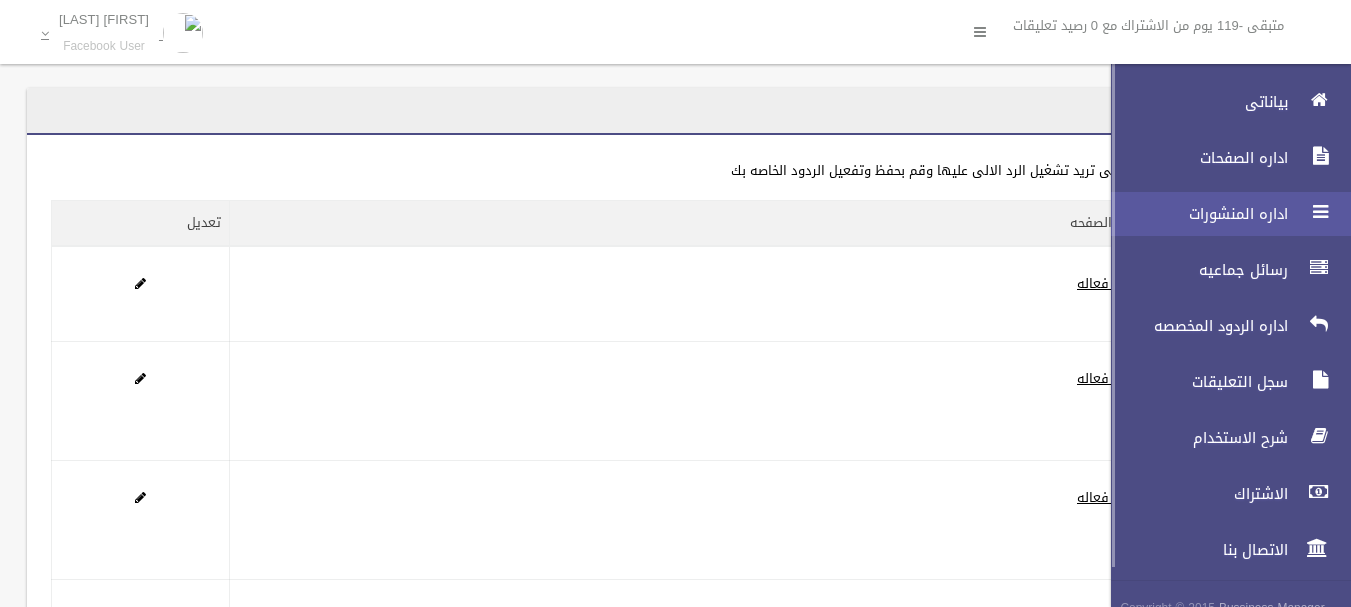 click on "اداره المنشورات" at bounding box center (1194, 214) 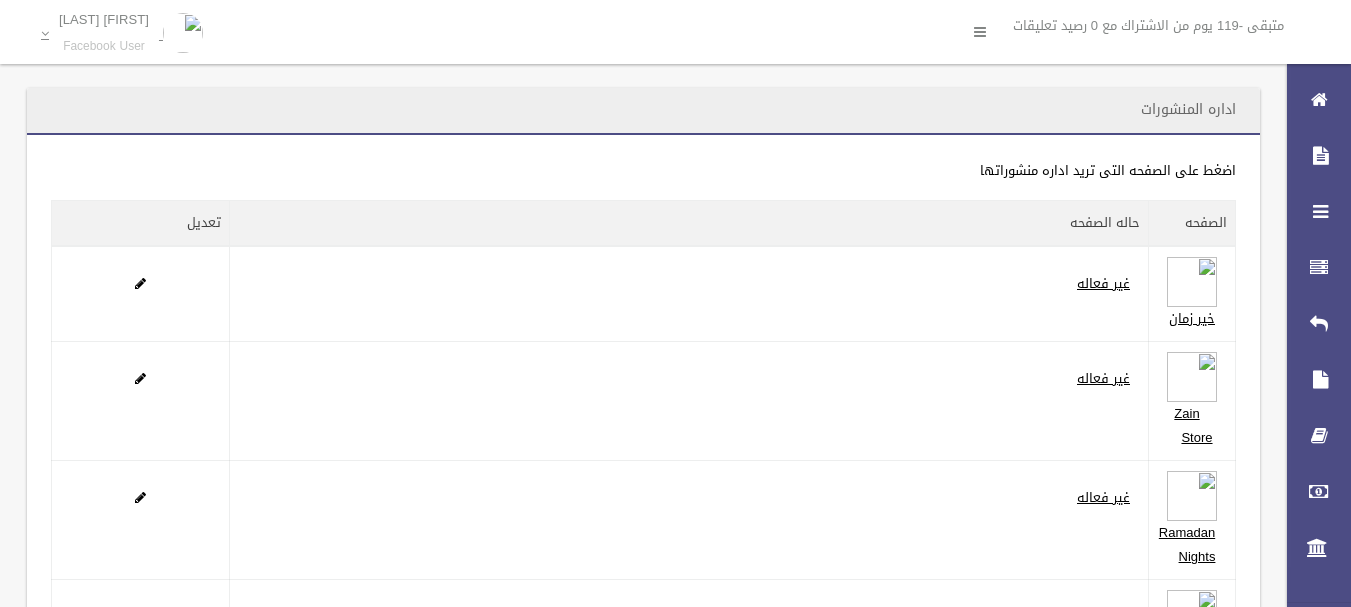 scroll, scrollTop: 0, scrollLeft: 0, axis: both 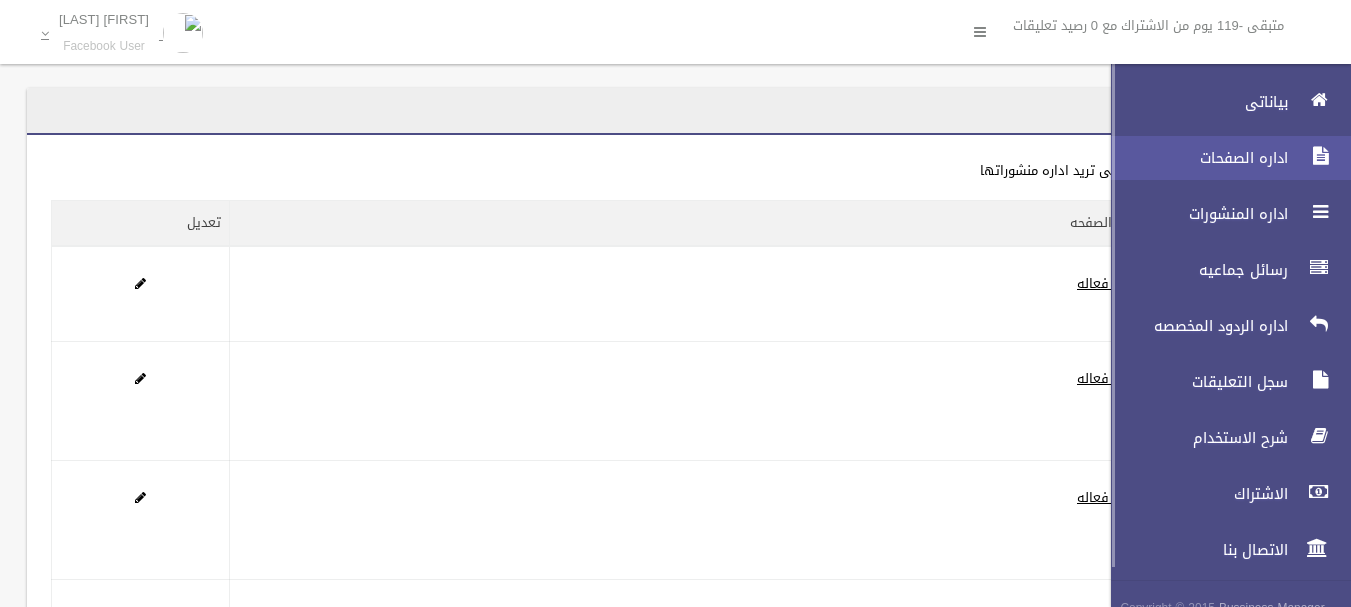 click on "اداره الصفحات" at bounding box center [1194, 158] 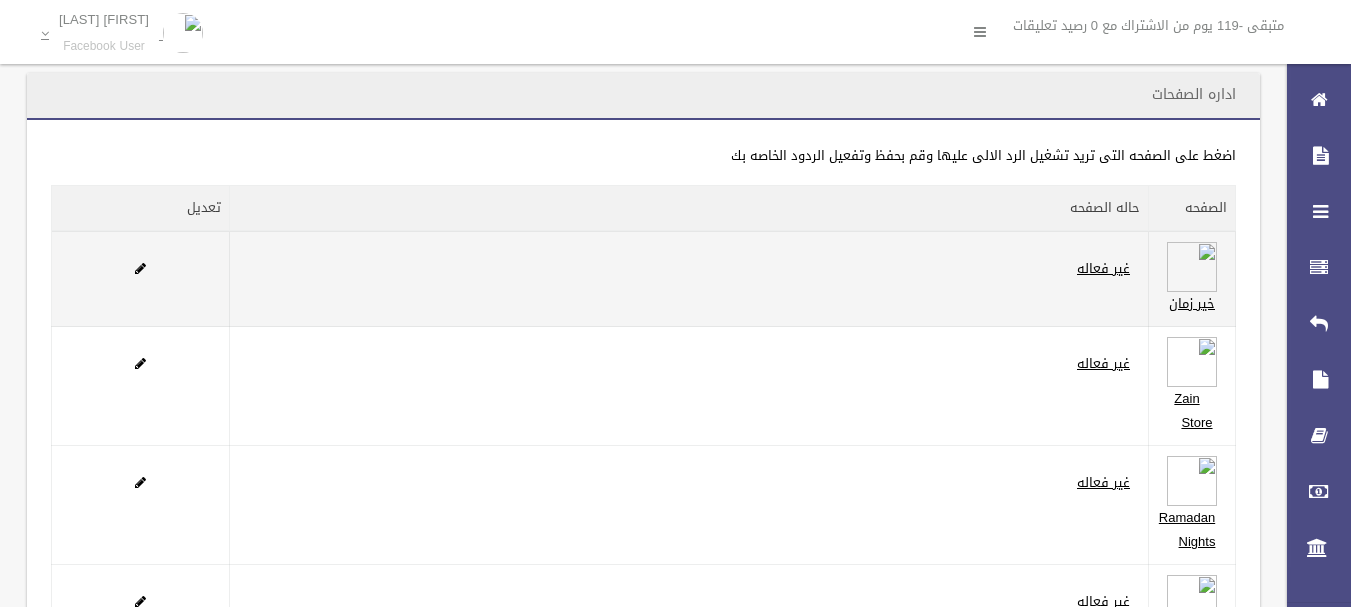 scroll, scrollTop: 0, scrollLeft: 0, axis: both 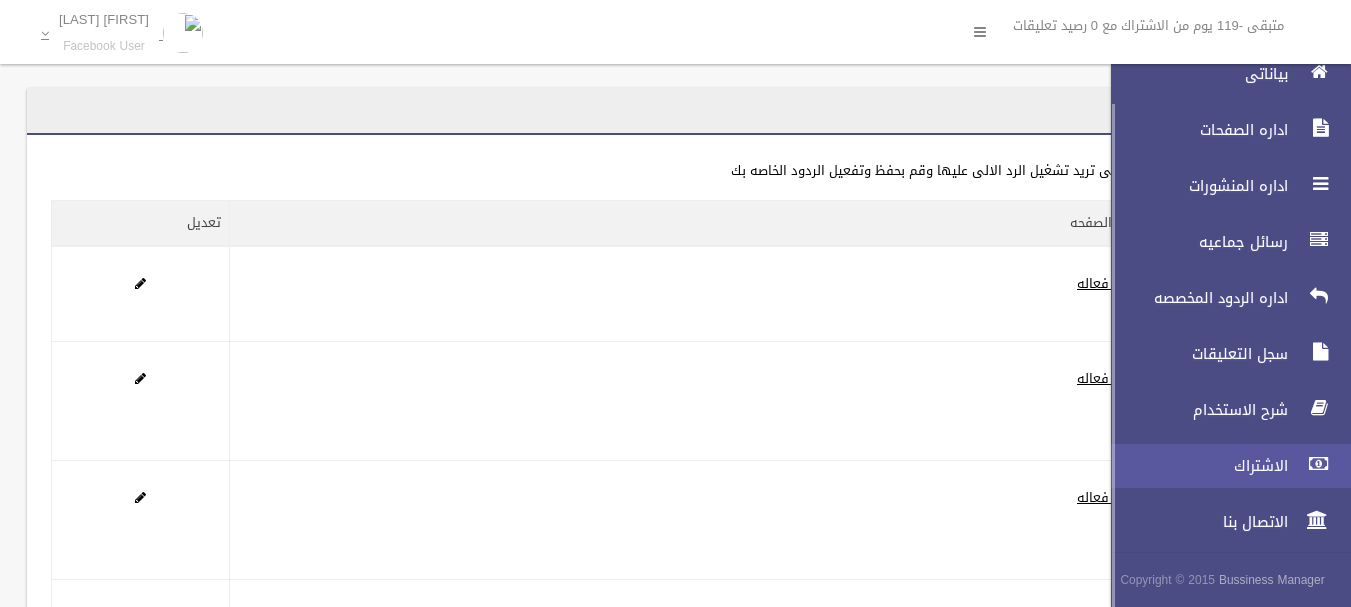 click on "الاشتراك" at bounding box center (1194, 466) 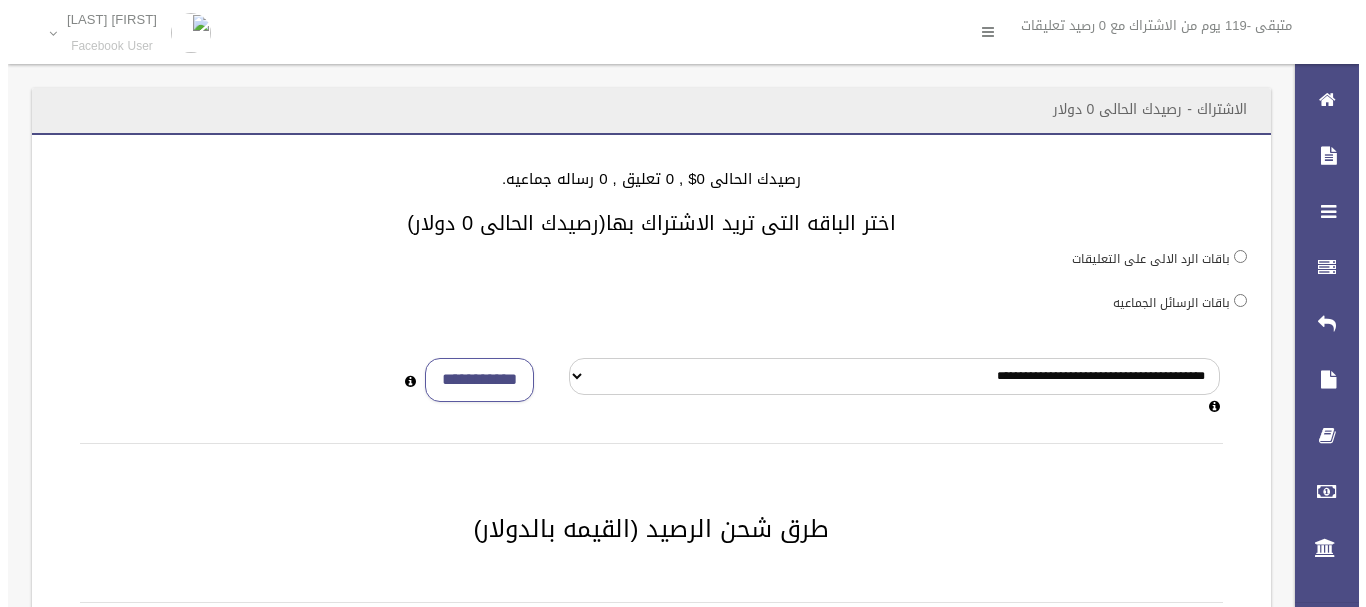 scroll, scrollTop: 0, scrollLeft: 0, axis: both 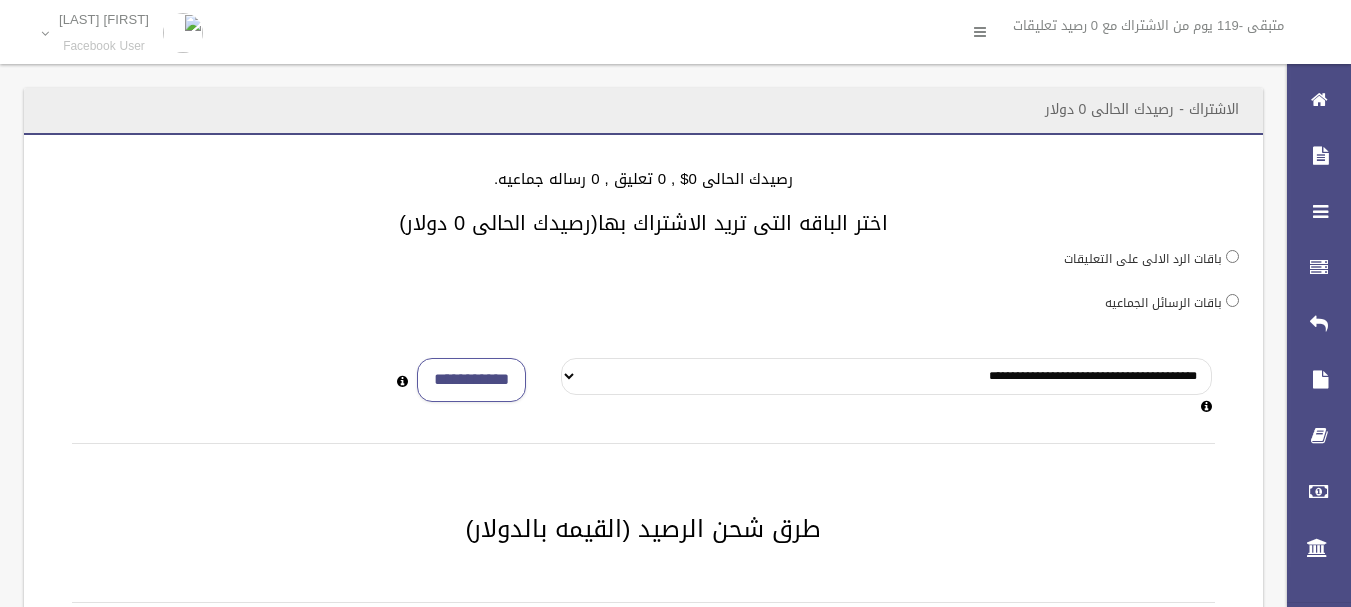 click on "**********" at bounding box center [886, 376] 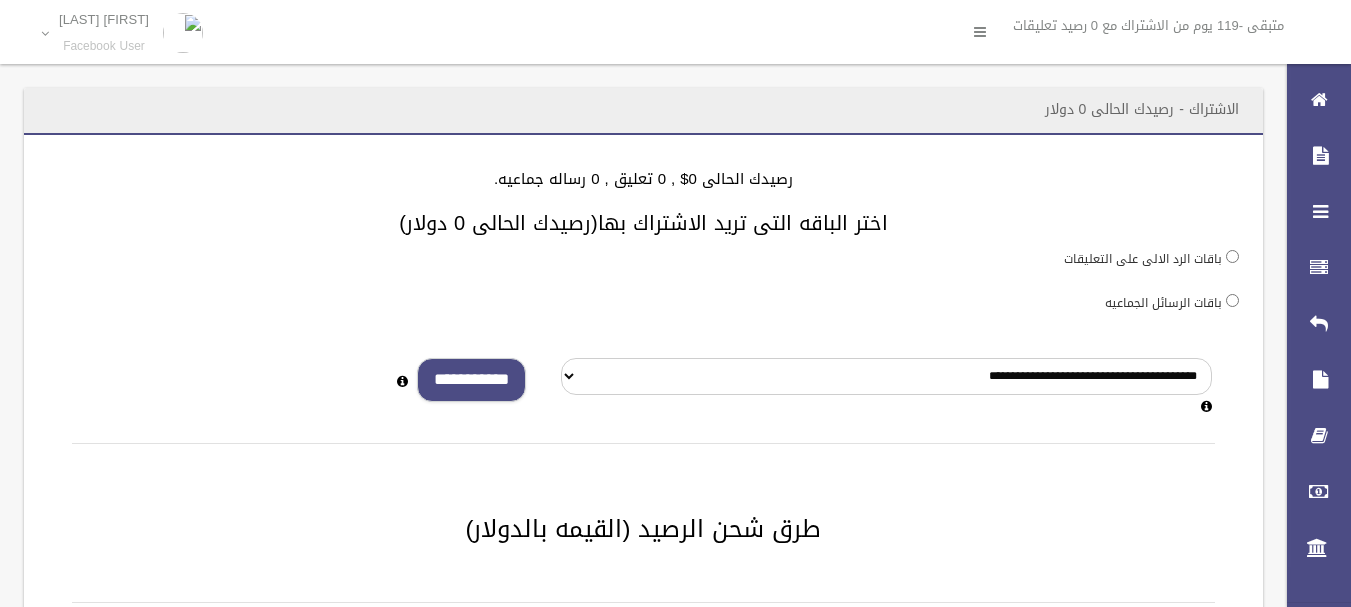 click on "**********" at bounding box center (471, 380) 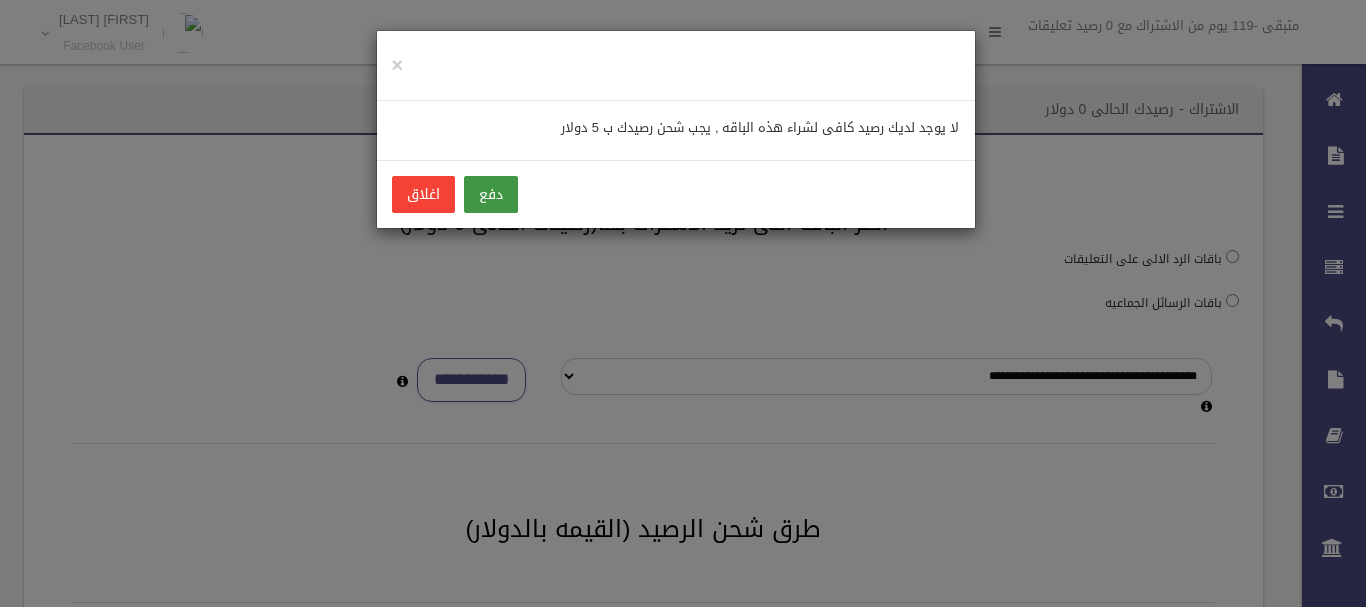 click on "دفع" at bounding box center (491, 194) 